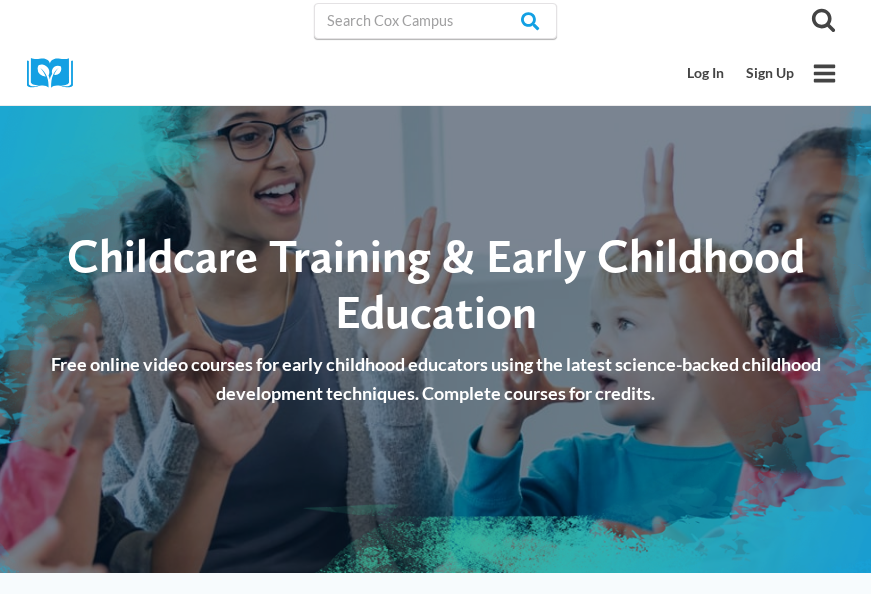 scroll, scrollTop: 0, scrollLeft: 0, axis: both 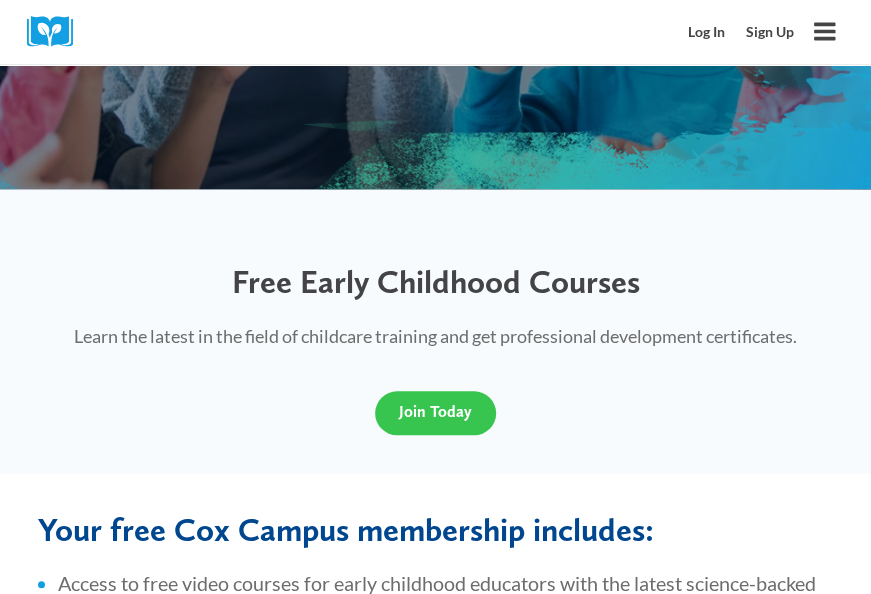 click on "Join Today" at bounding box center [435, 411] 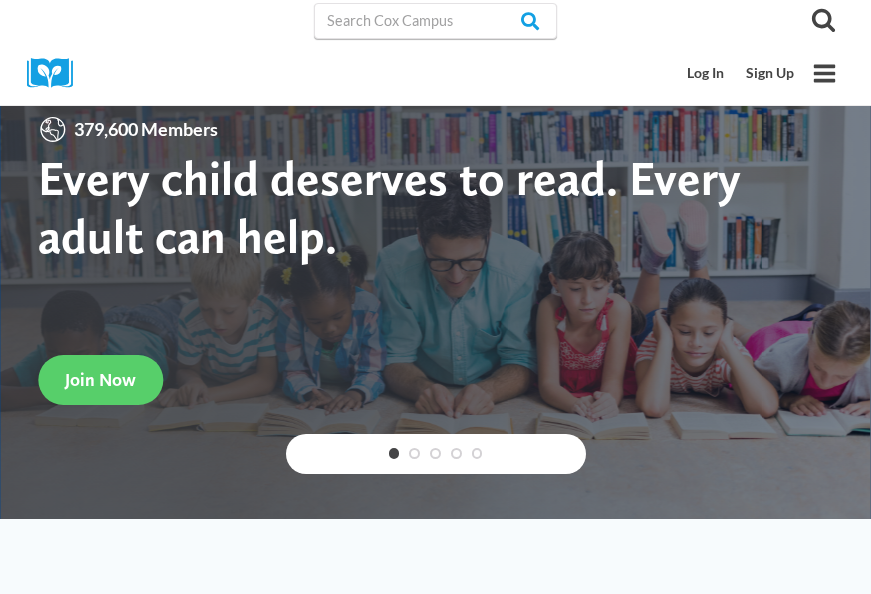 scroll, scrollTop: 0, scrollLeft: 0, axis: both 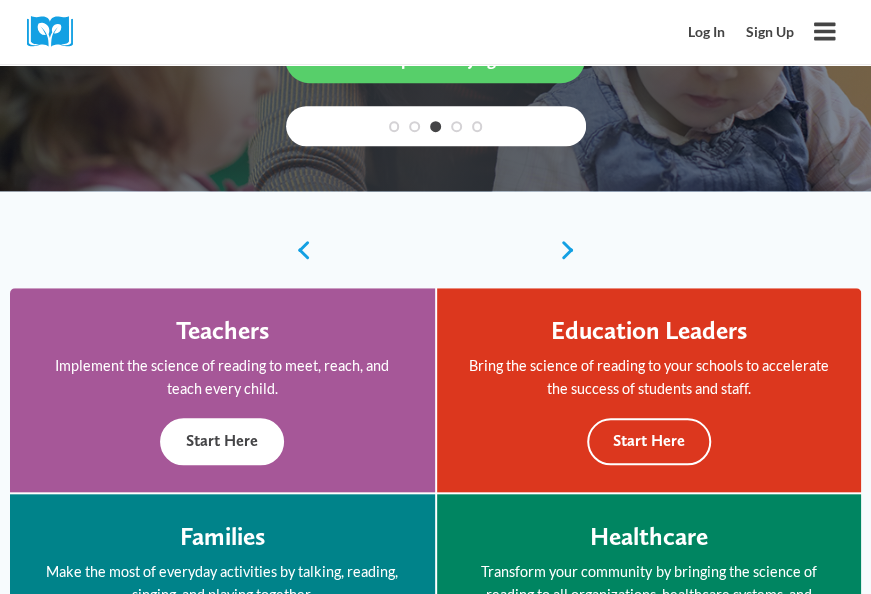 click on "Start Here" at bounding box center (222, 441) 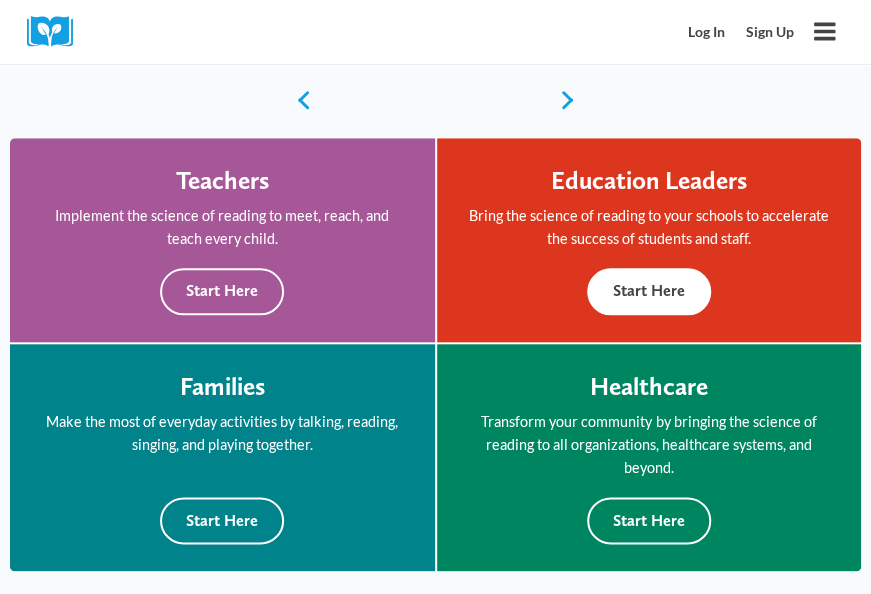 scroll, scrollTop: 509, scrollLeft: 0, axis: vertical 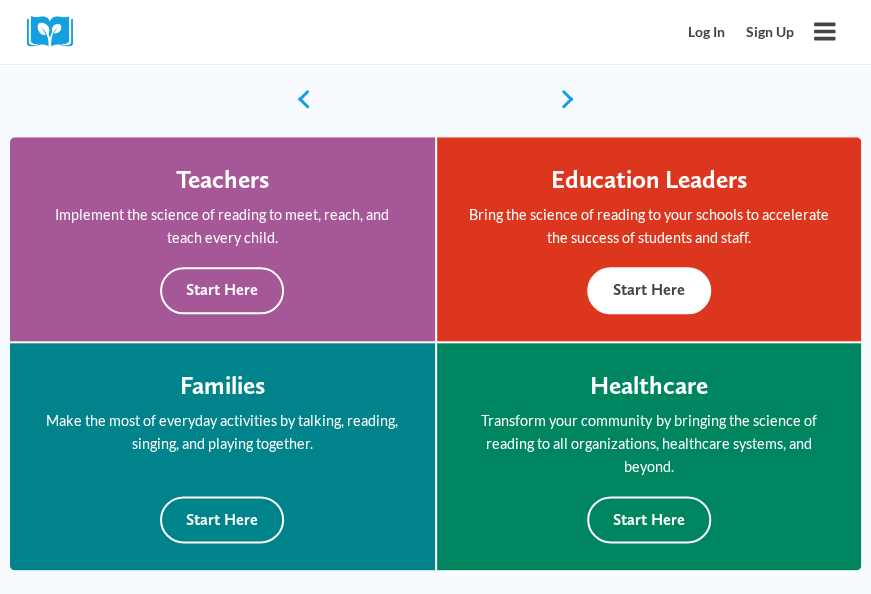 click on "Start Here" at bounding box center [649, 290] 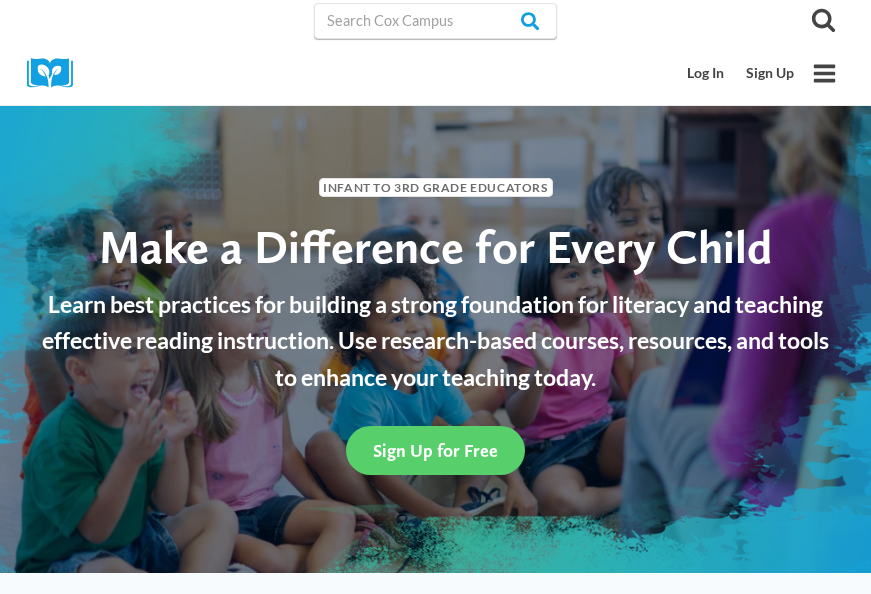 scroll, scrollTop: 0, scrollLeft: 0, axis: both 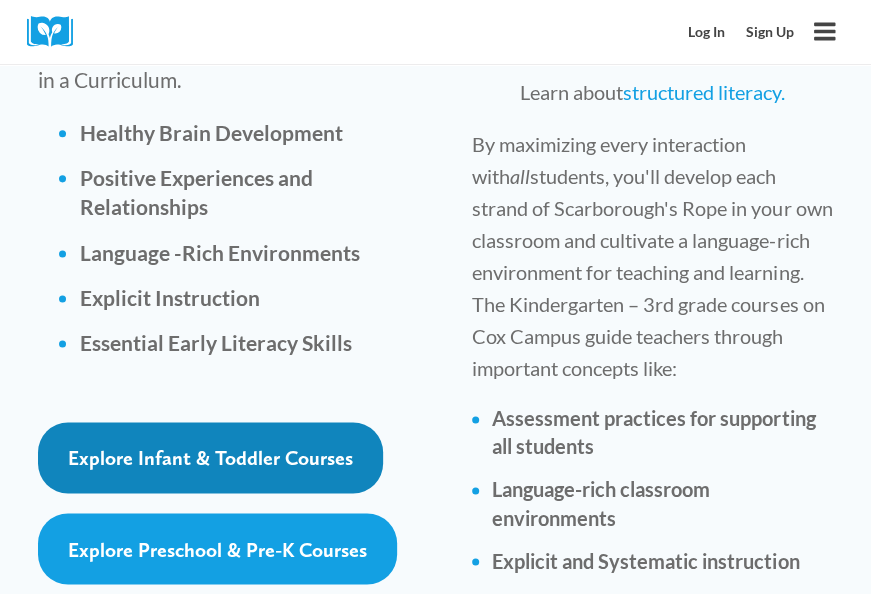 click on "Explore Infant & Toddler Courses" at bounding box center (210, 458) 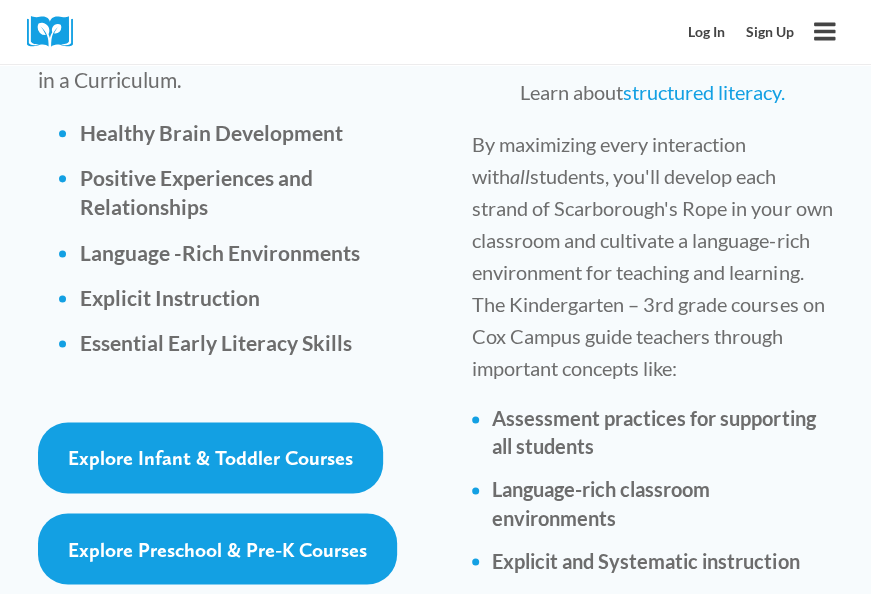 click on "Learn about  structured literacy.
By maximizing every interaction with  all  students, you'll develop each strand of Scarborough's Rope in your own classroom and cultivate a language-rich environment for teaching and learning. The Kindergarten – 3rd grade courses on Cox Campus guide teachers through important concepts like:
Assessment practices for supporting all students
Language-rich classroom environments
Explicit and Systematic instruction" at bounding box center (652, 468) 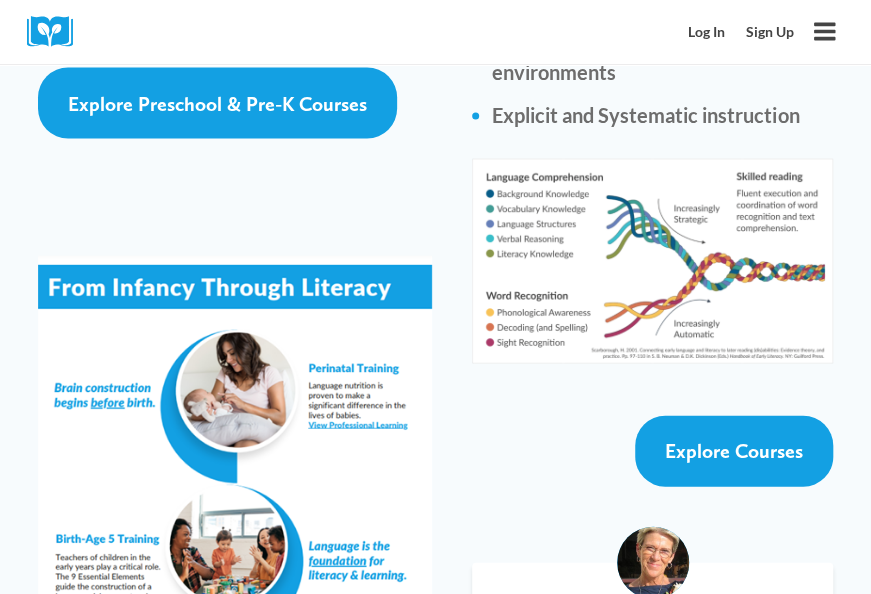 scroll, scrollTop: 3857, scrollLeft: 0, axis: vertical 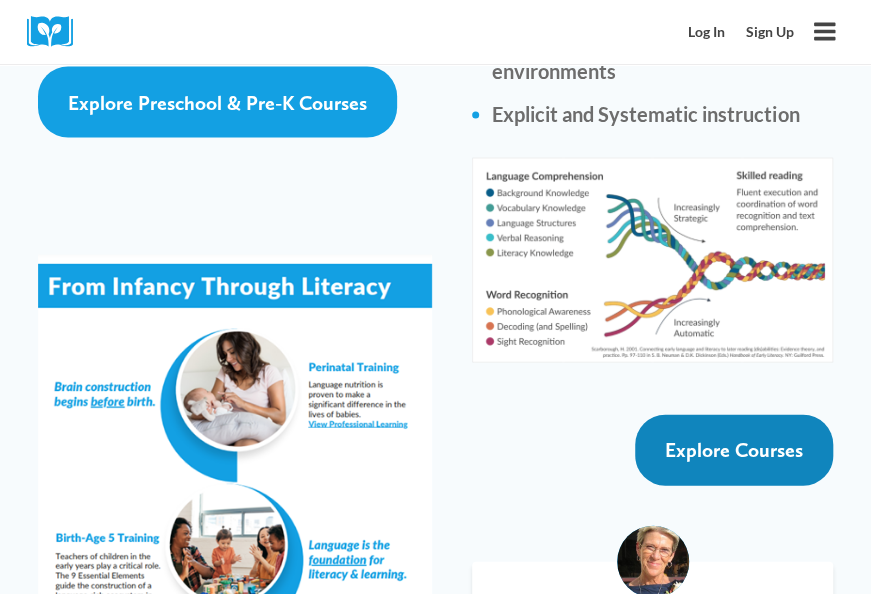 click on "Explore Courses" at bounding box center (734, 449) 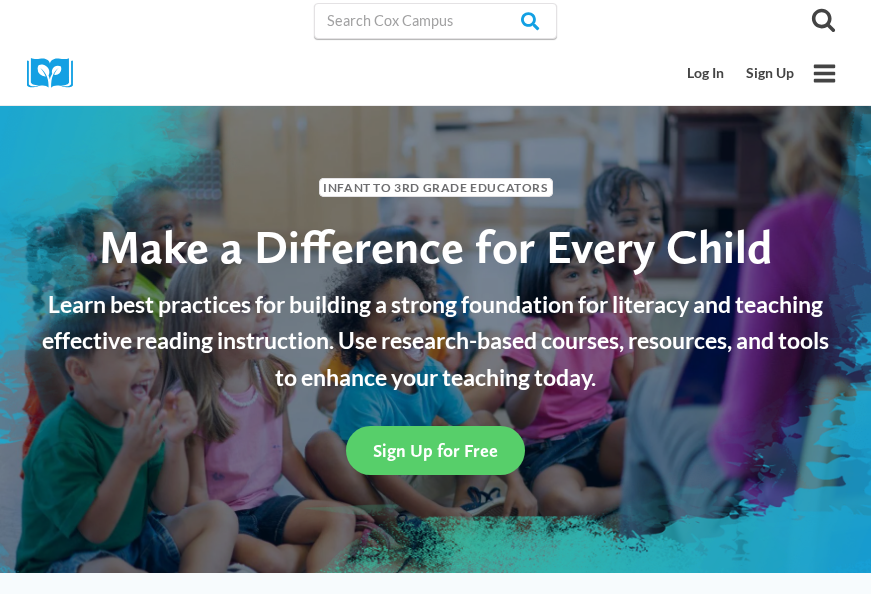 scroll, scrollTop: 3857, scrollLeft: 0, axis: vertical 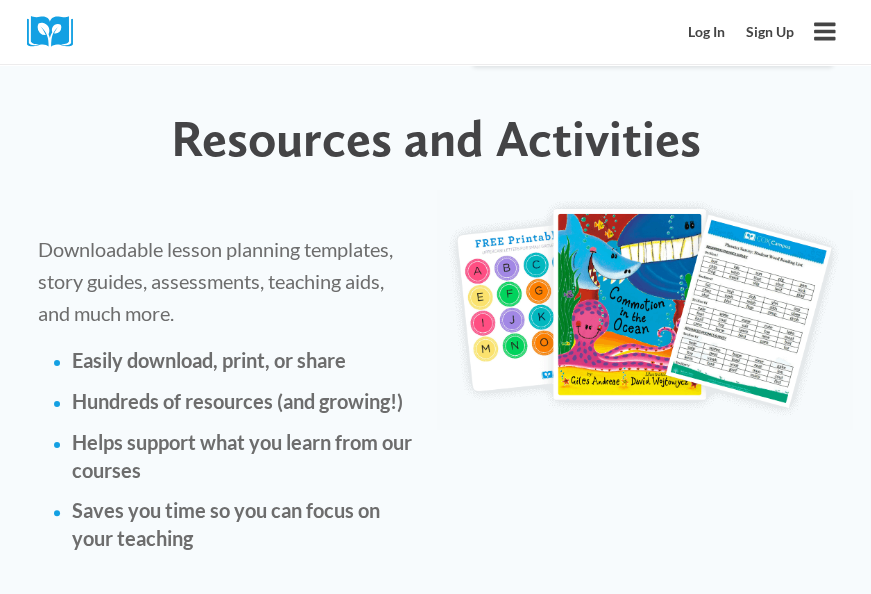 click on "Downloadable lesson planning templates, story guides, assessments, teaching aids, and much more." at bounding box center [215, 281] 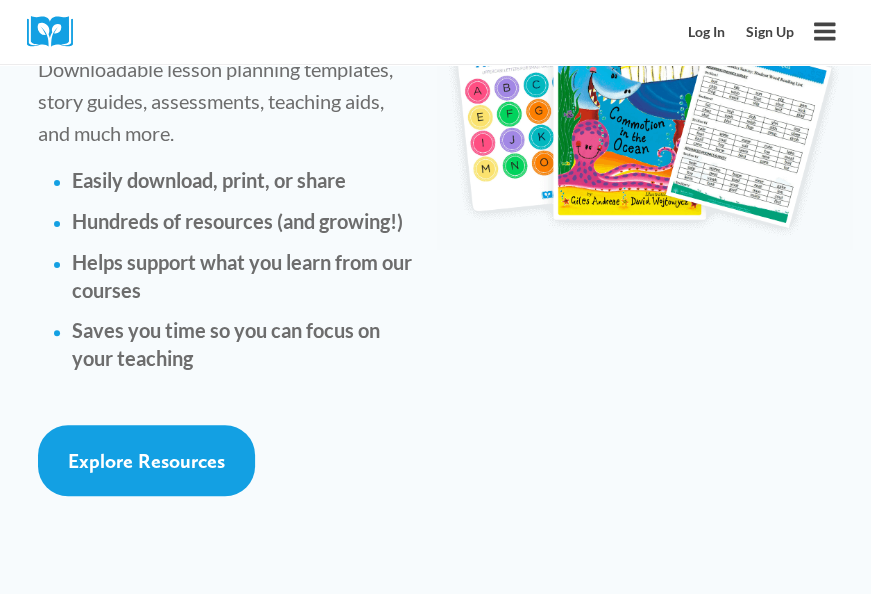 scroll, scrollTop: 5283, scrollLeft: 0, axis: vertical 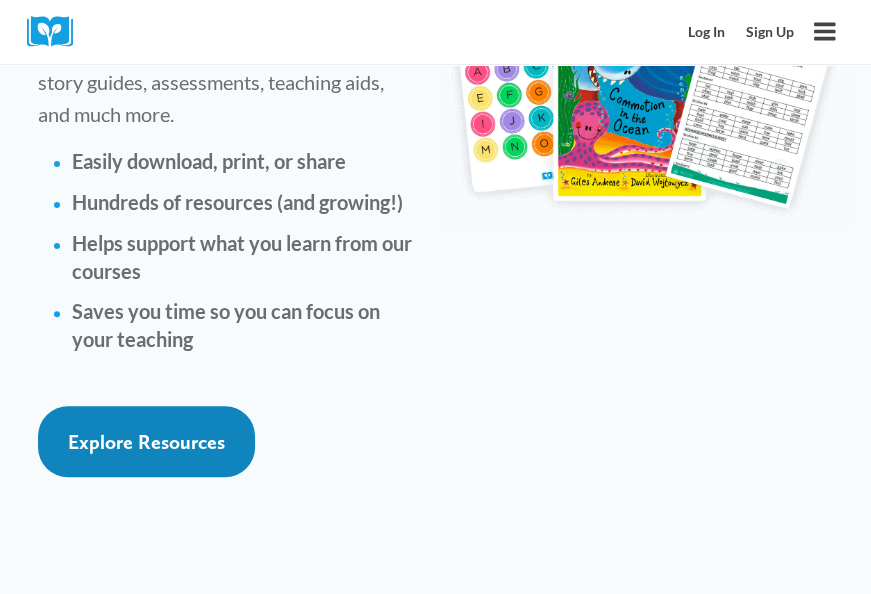 click on "Explore Resources" at bounding box center (146, 441) 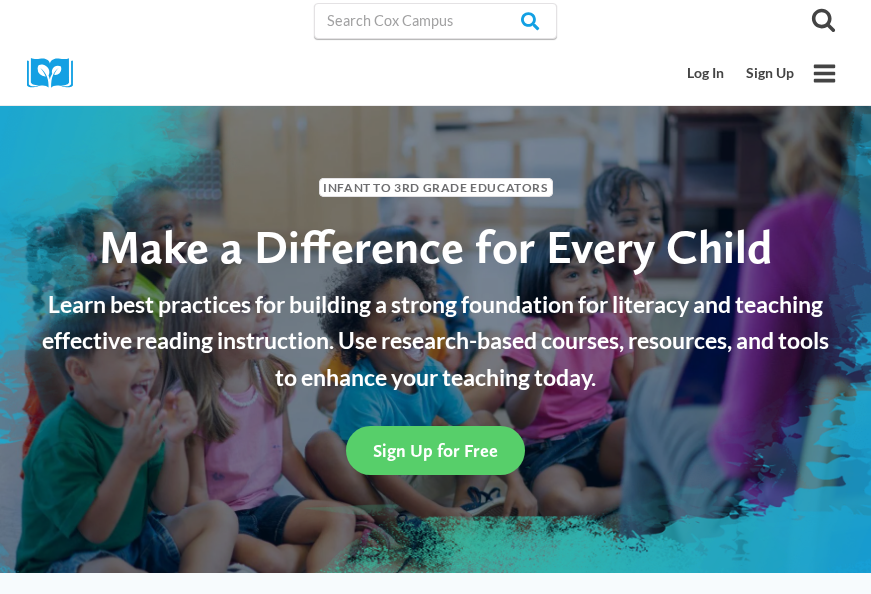 scroll, scrollTop: 5283, scrollLeft: 0, axis: vertical 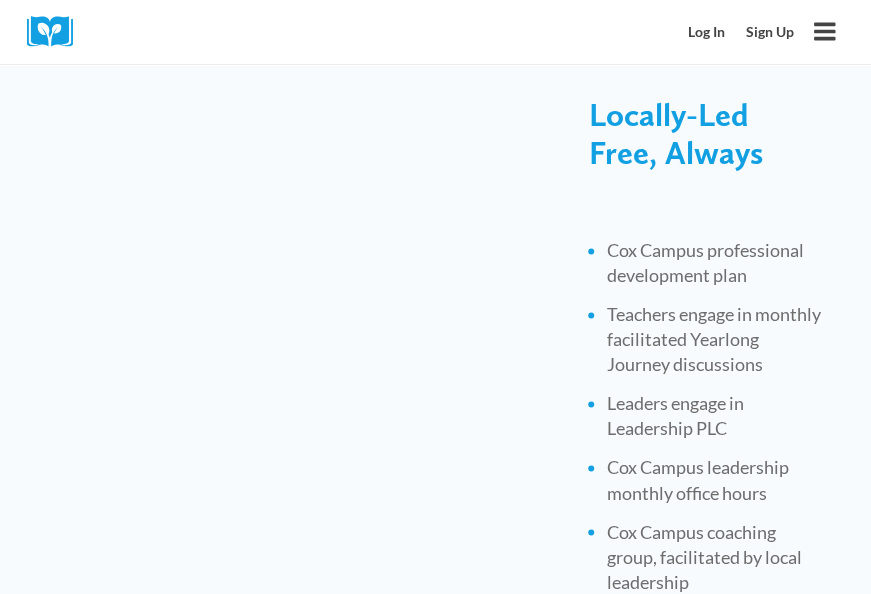 click on "Cox Campus professional development plan
Teachers engage in monthly facilitated Yearlong
Journey discussions
Leaders engage in Leadership PLC
Cox Campus leadership monthly office hours
Cox Campus coaching group, facilitated by local
leadership
Data sharing of teacher and student outcomes" at bounding box center [716, 448] 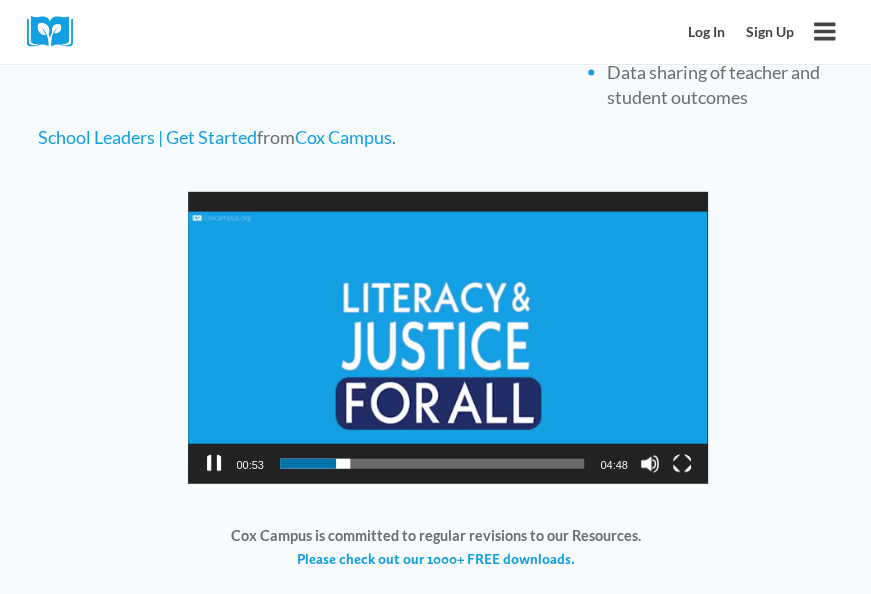 scroll, scrollTop: 1361, scrollLeft: 0, axis: vertical 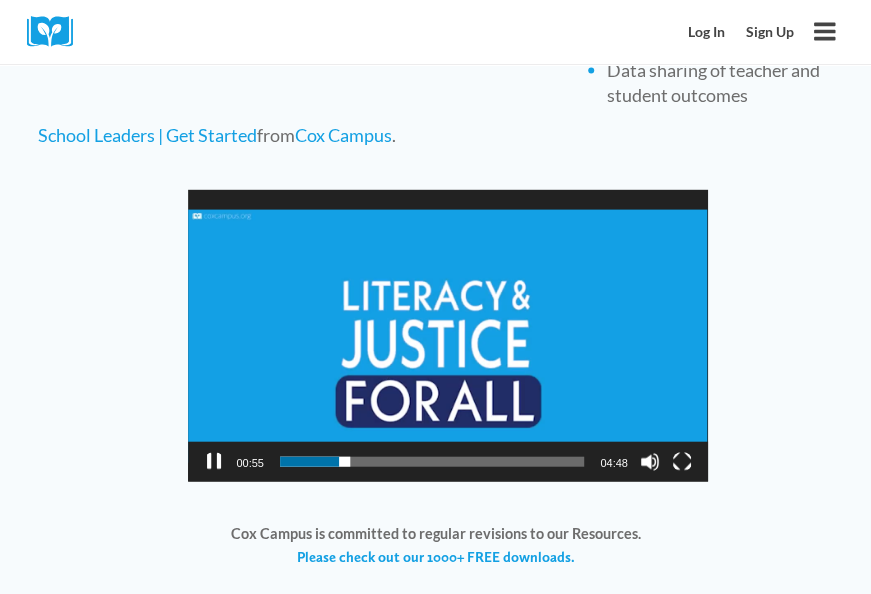 click on "Video Player https://coxcampus.org/wp-content/uploads/2024/01/videoplayback-3.mp4 00:55 00:00 04:48 Use Up/Down Arrow keys to increase or decrease volume." at bounding box center [435, 336] 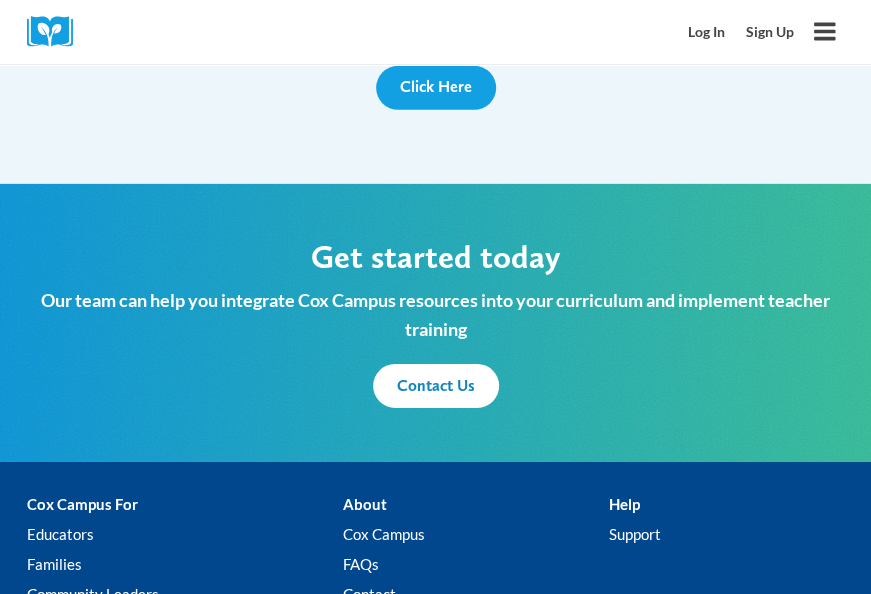 scroll, scrollTop: 2076, scrollLeft: 0, axis: vertical 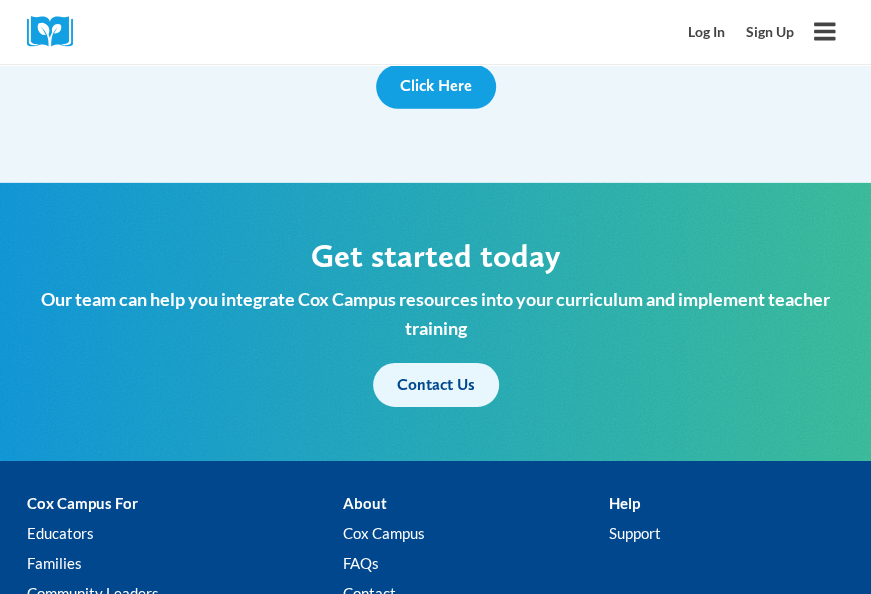 click on "Contact Us" at bounding box center [436, 384] 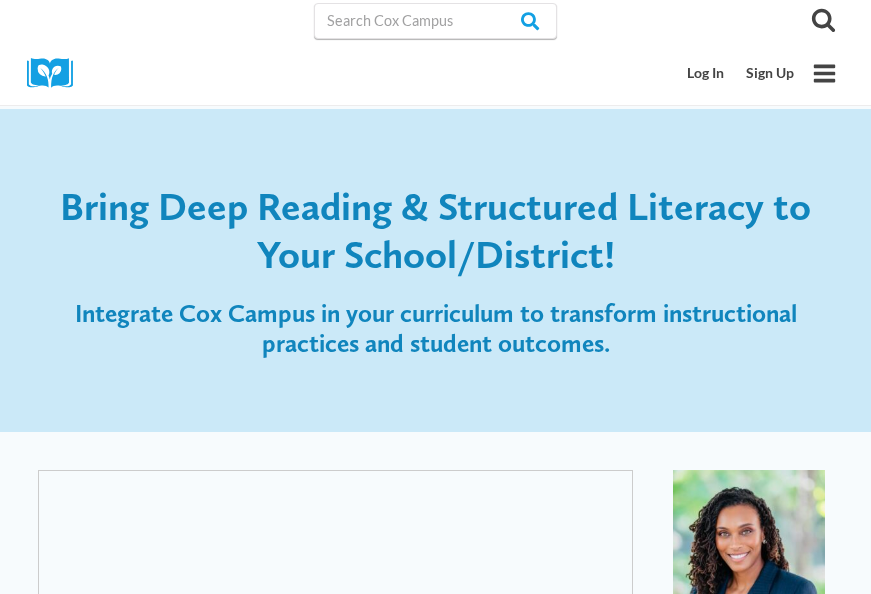 scroll, scrollTop: 0, scrollLeft: 0, axis: both 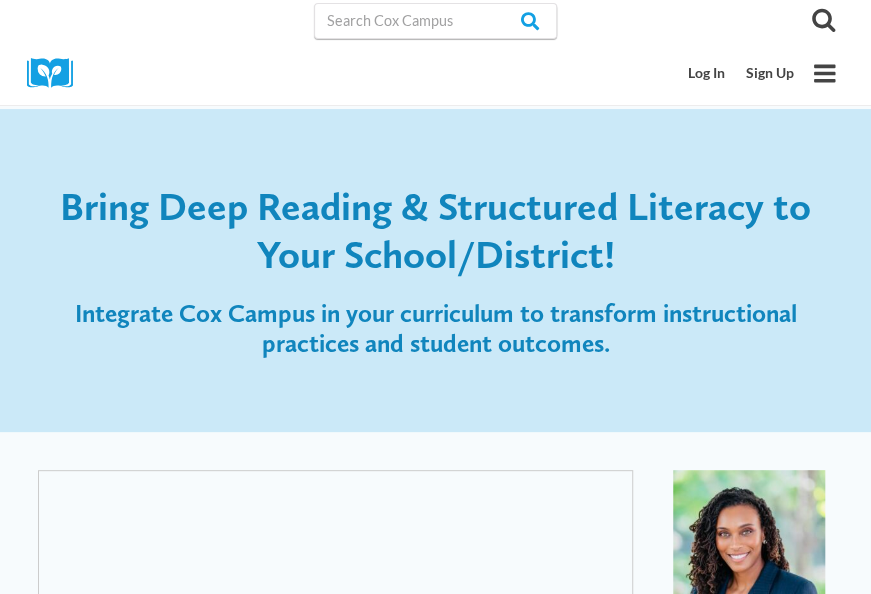 click on "Bring Deep Reading & Structured Literacy to Your School/District!
Integrate Cox Campus in your curriculum to transform instructional practices and student outcomes." at bounding box center (435, 270) 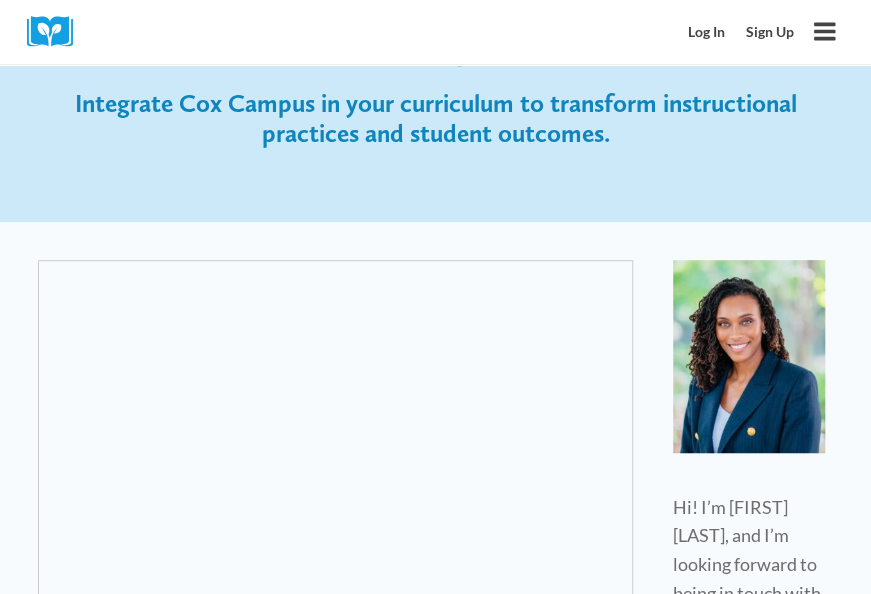scroll, scrollTop: 0, scrollLeft: 0, axis: both 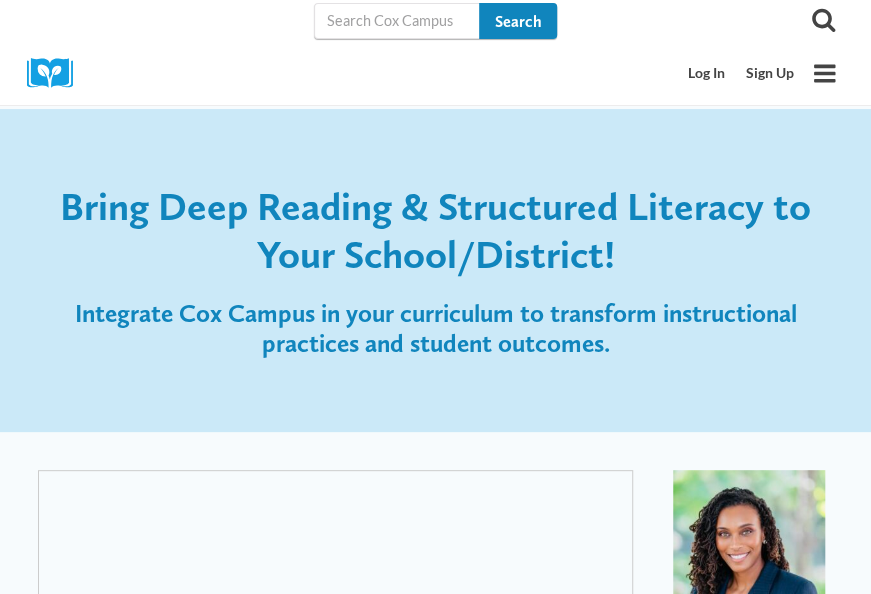 click on "Search" at bounding box center [518, 21] 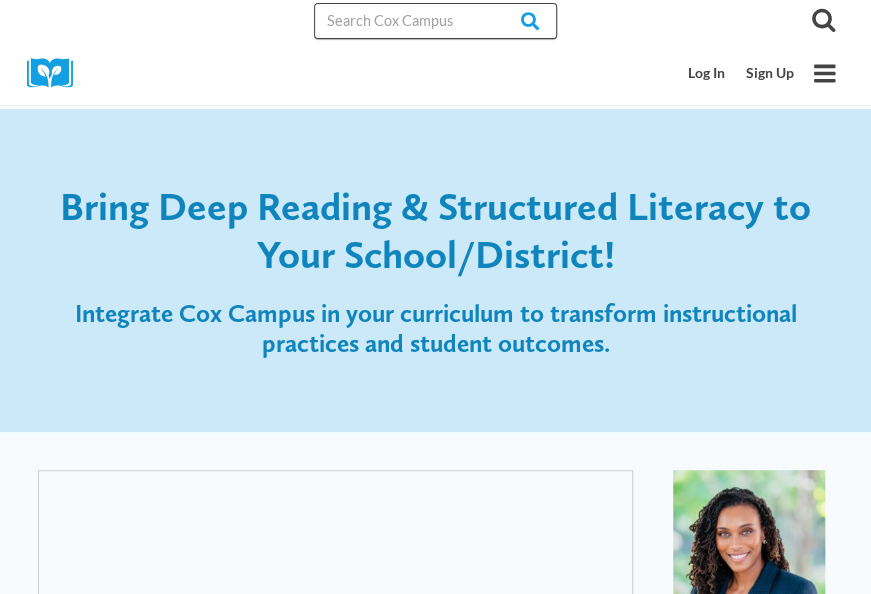 click on "Search in https://coxcampus.org/" at bounding box center [436, 21] 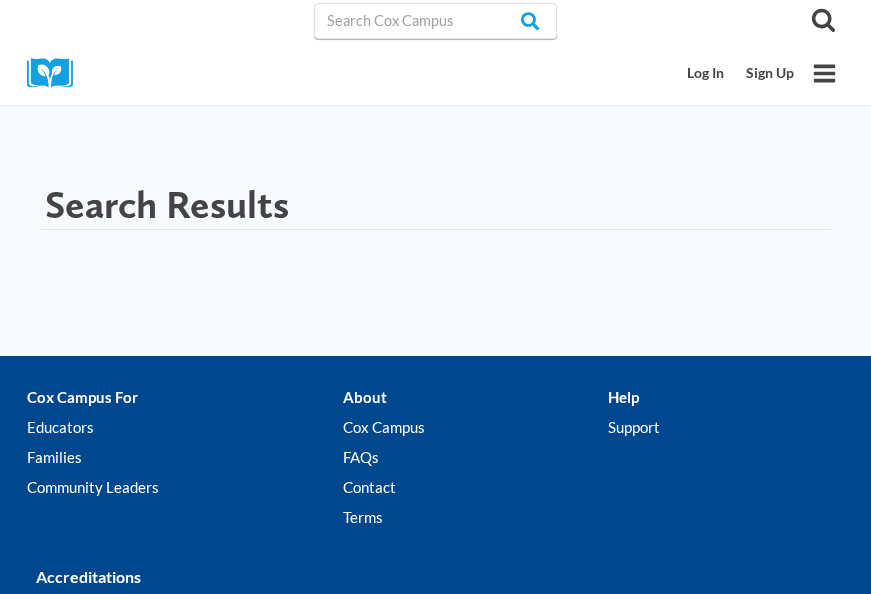 scroll, scrollTop: 0, scrollLeft: 0, axis: both 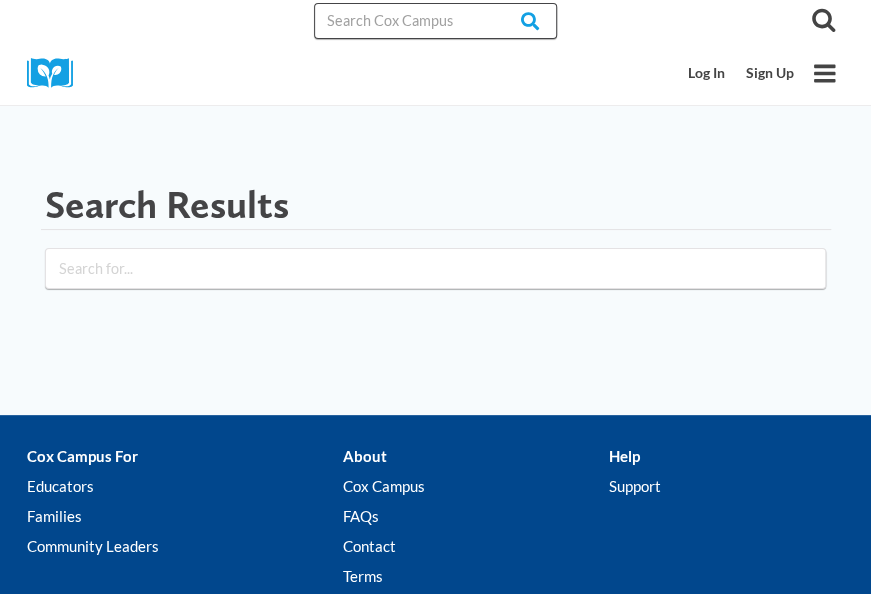 drag, startPoint x: 0, startPoint y: 0, endPoint x: 442, endPoint y: 23, distance: 442.59802 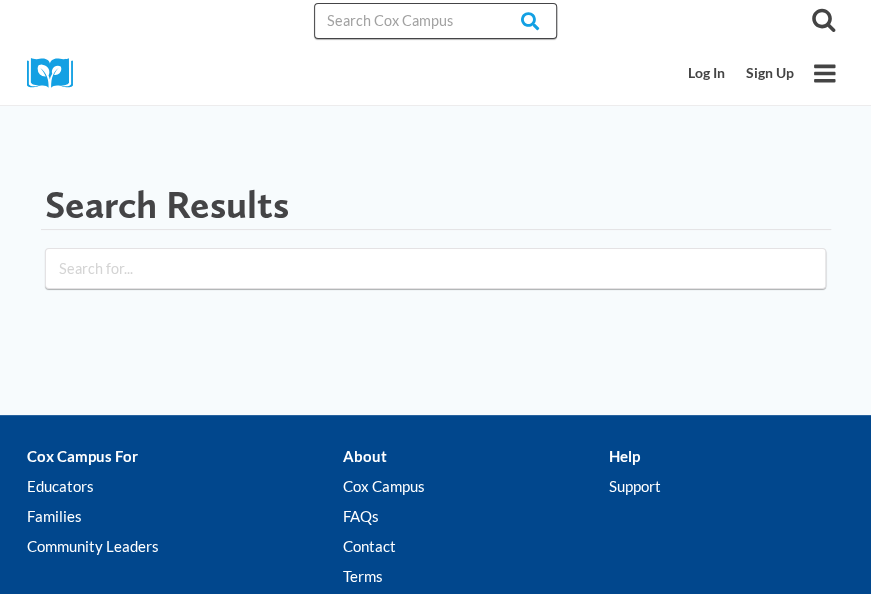 click on "Search in https://coxcampus.org/" at bounding box center (436, 21) 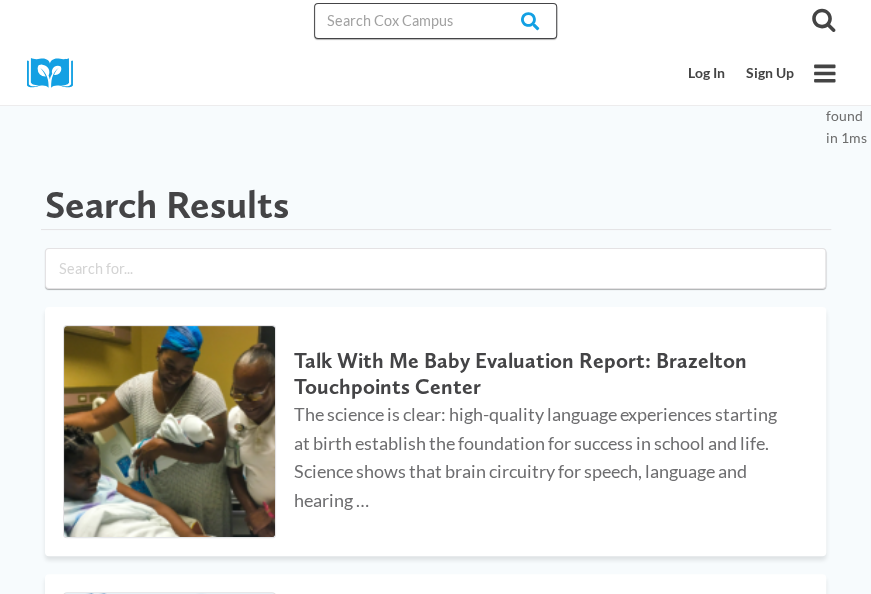 click on "Search in https://coxcampus.org/" at bounding box center [436, 21] 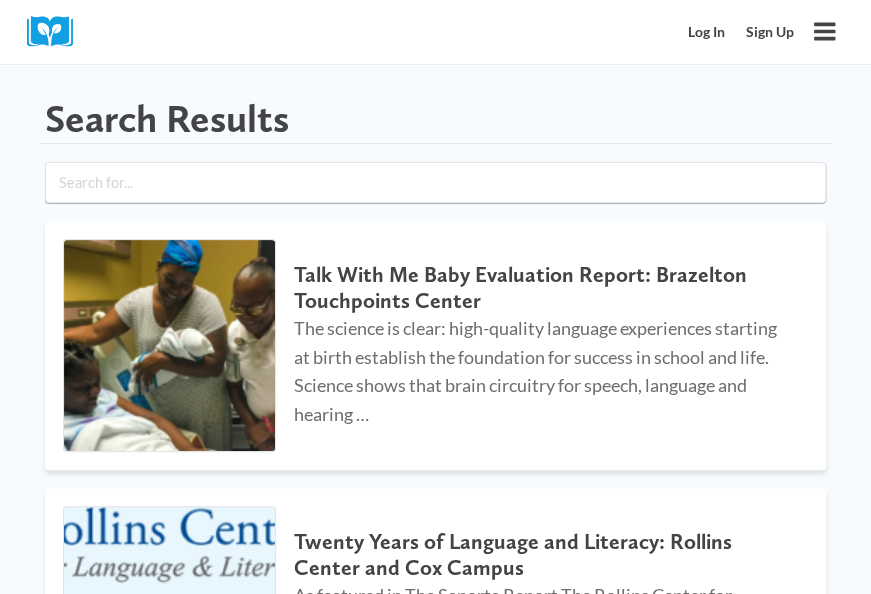 scroll, scrollTop: 87, scrollLeft: 0, axis: vertical 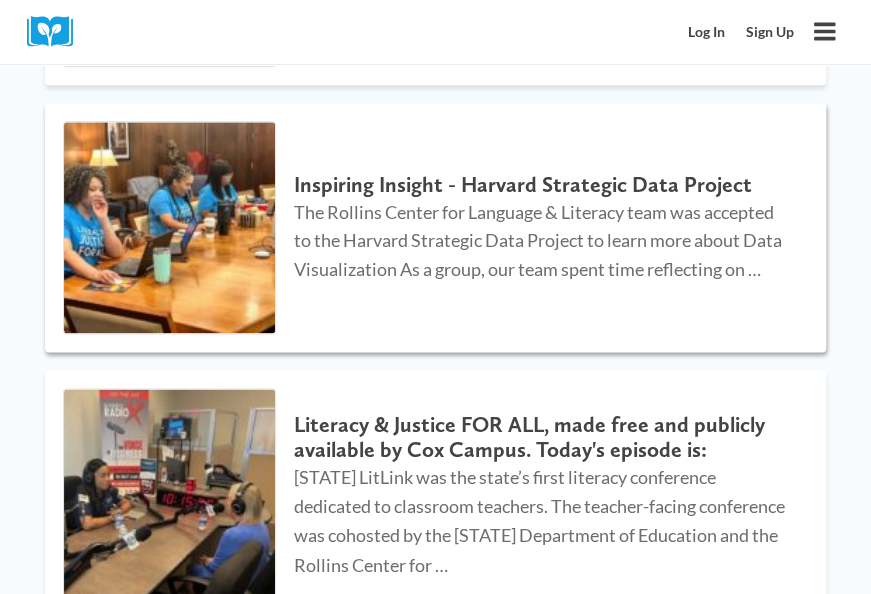 click on "Inspiring Insight - Harvard Strategic Data Project
The Rollins Center for Language & Literacy team was accepted to the Harvard Strategic Data Project to learn more about Data Visualization
As a group, our team spent time reflecting on …" at bounding box center (435, 227) 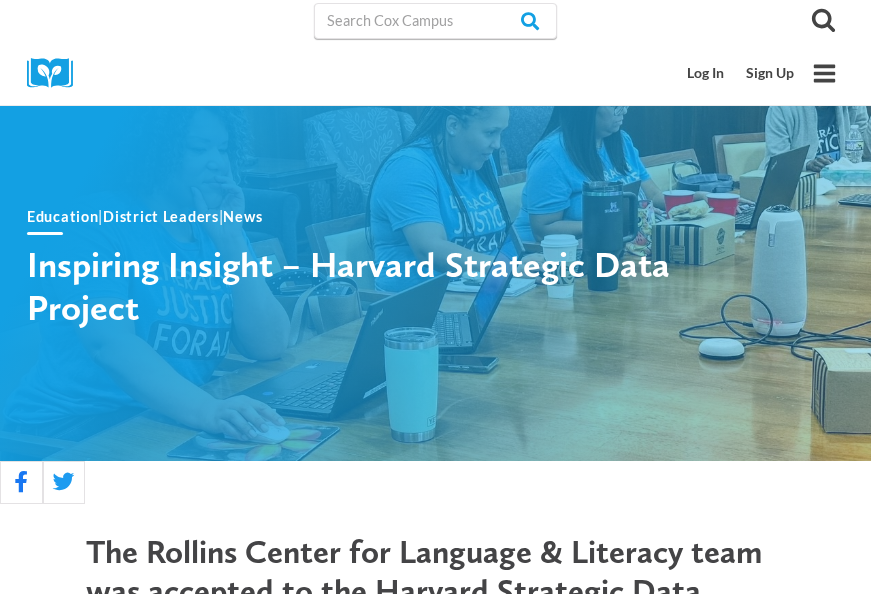 scroll, scrollTop: 0, scrollLeft: 0, axis: both 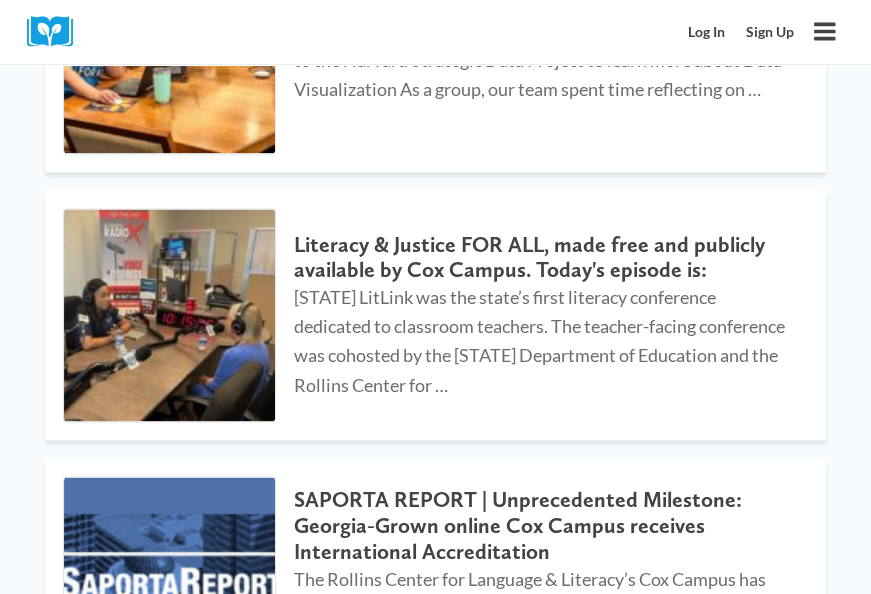 drag, startPoint x: 308, startPoint y: 195, endPoint x: 20, endPoint y: 273, distance: 298.3756 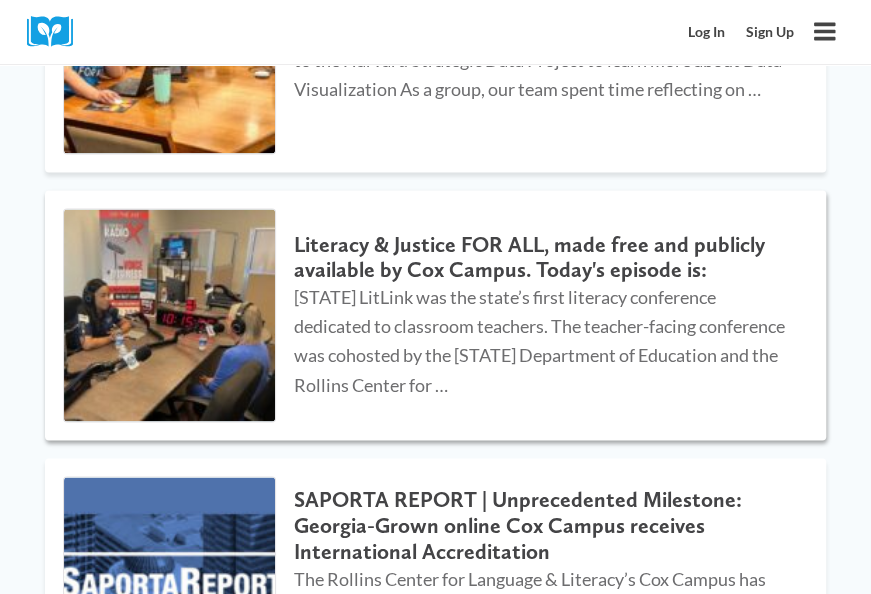 click at bounding box center (169, 314) 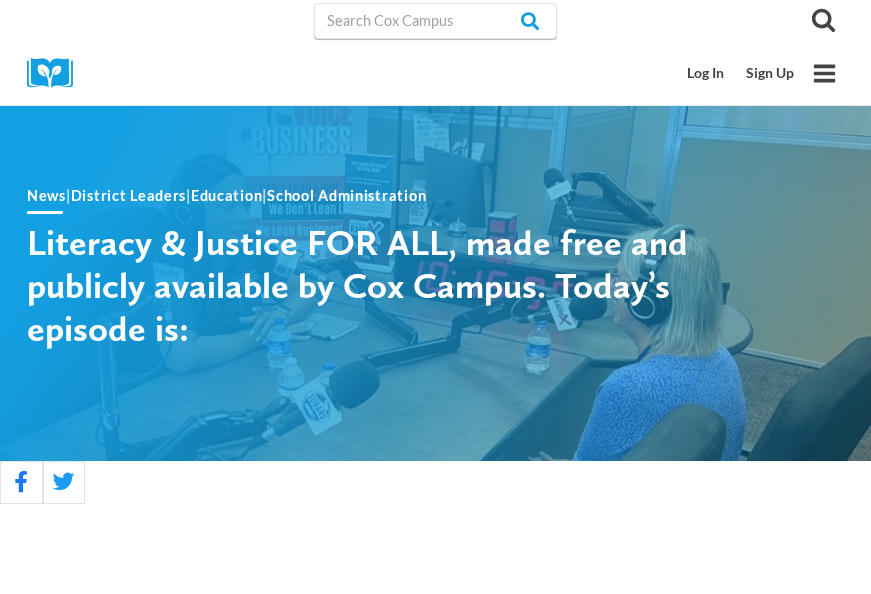 scroll, scrollTop: 0, scrollLeft: 0, axis: both 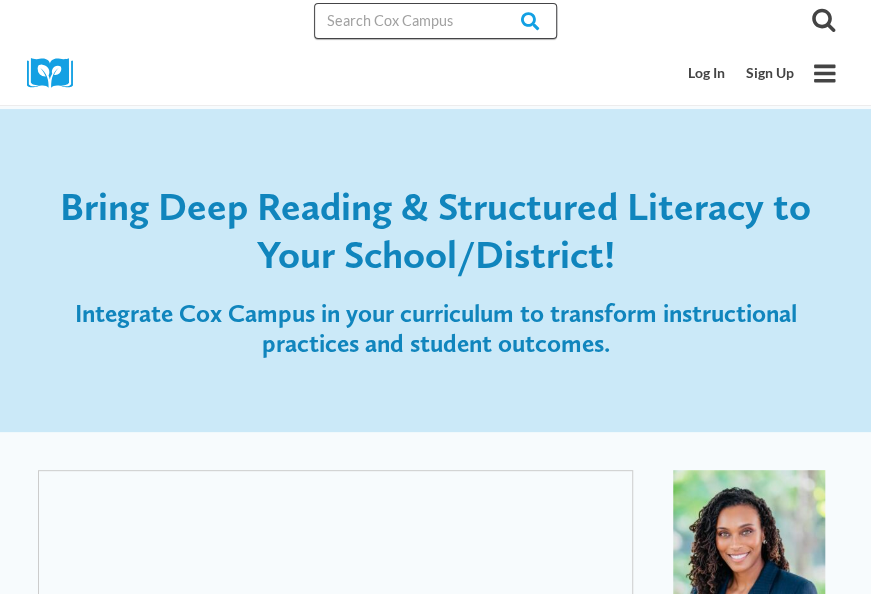 click on "Search in https://coxcampus.org/" at bounding box center (436, 21) 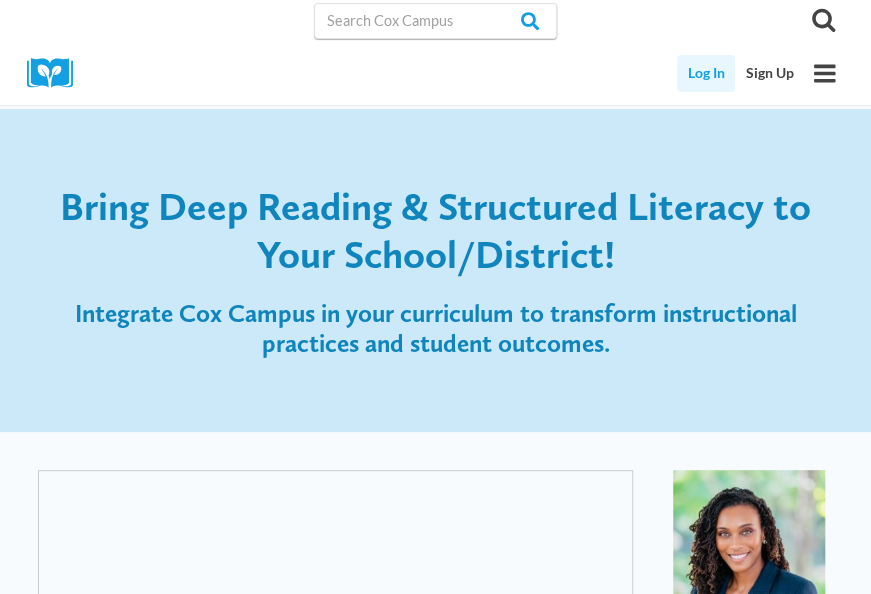 click on "Log In" at bounding box center [706, 73] 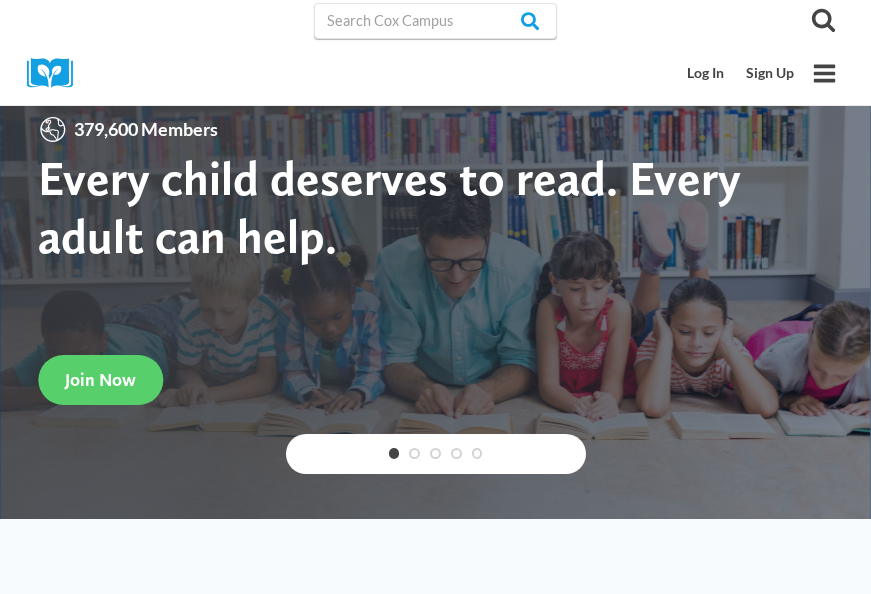scroll, scrollTop: 0, scrollLeft: 0, axis: both 